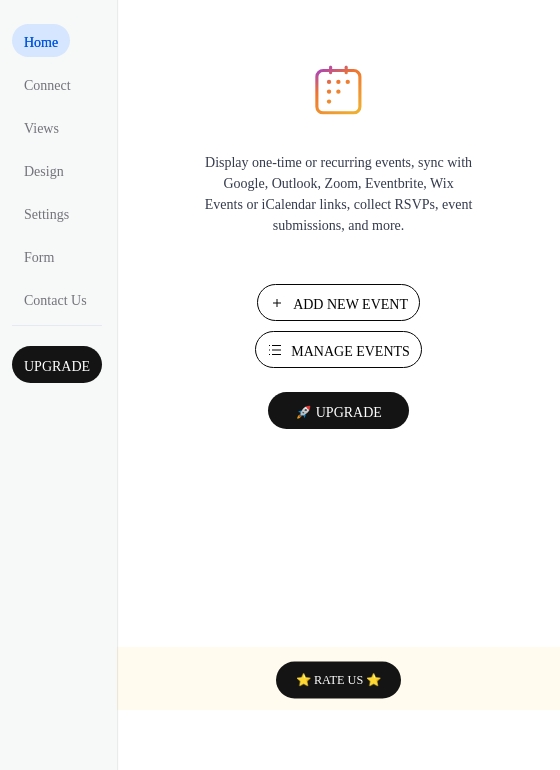 scroll, scrollTop: 0, scrollLeft: 0, axis: both 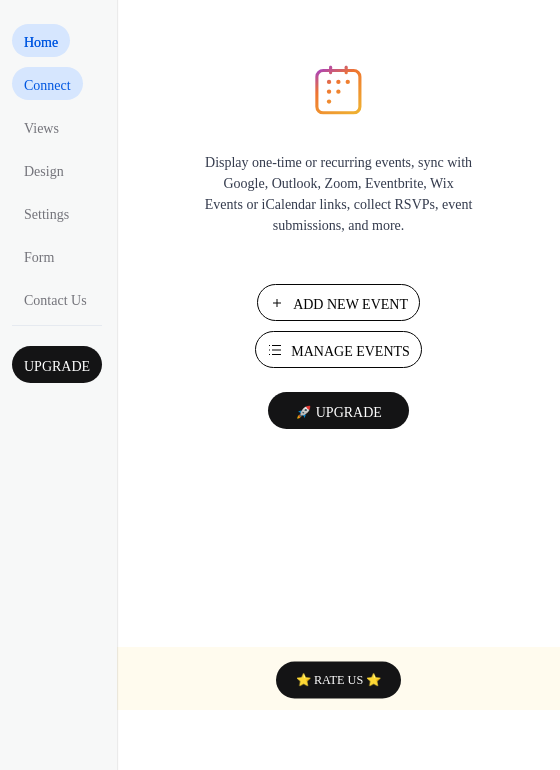 click on "Connect" at bounding box center [47, 85] 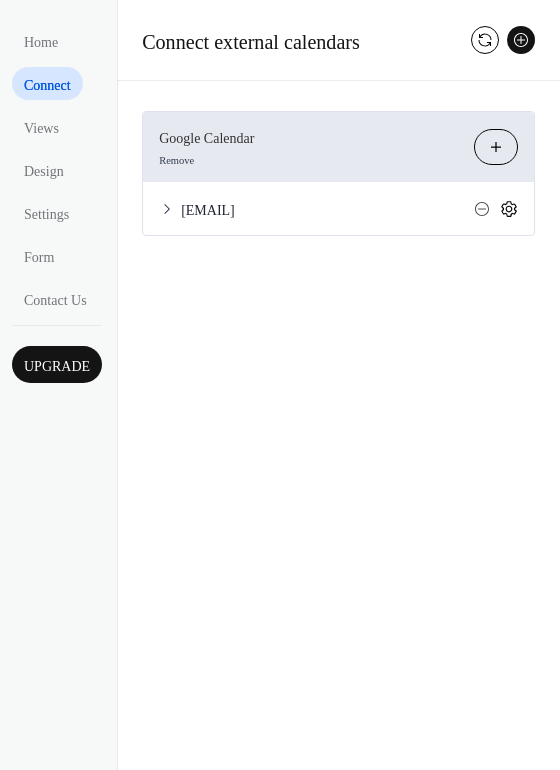 click 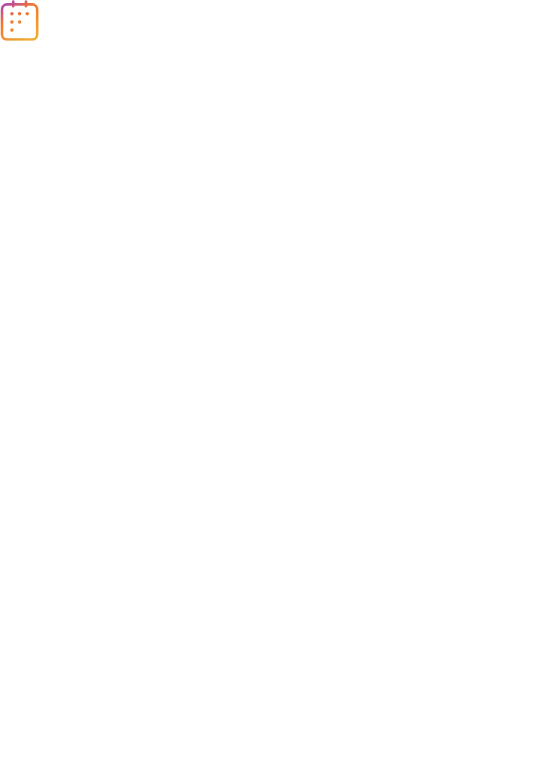 scroll, scrollTop: 0, scrollLeft: 0, axis: both 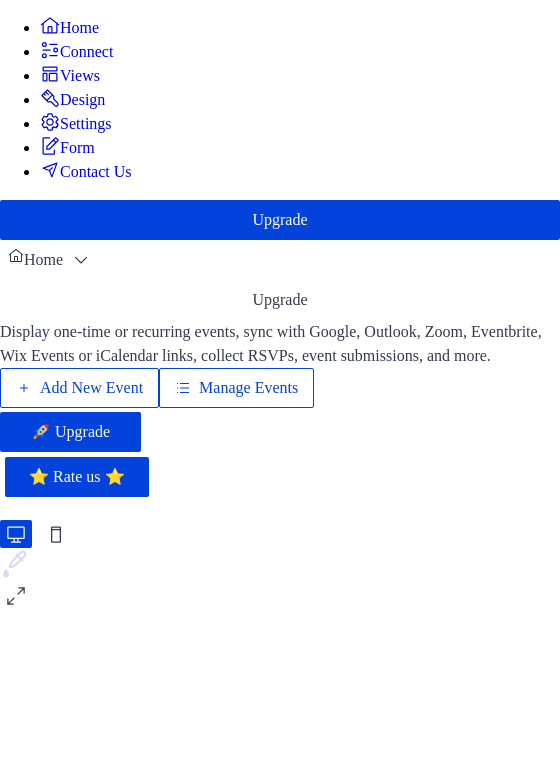click on "Connect" at bounding box center (86, 52) 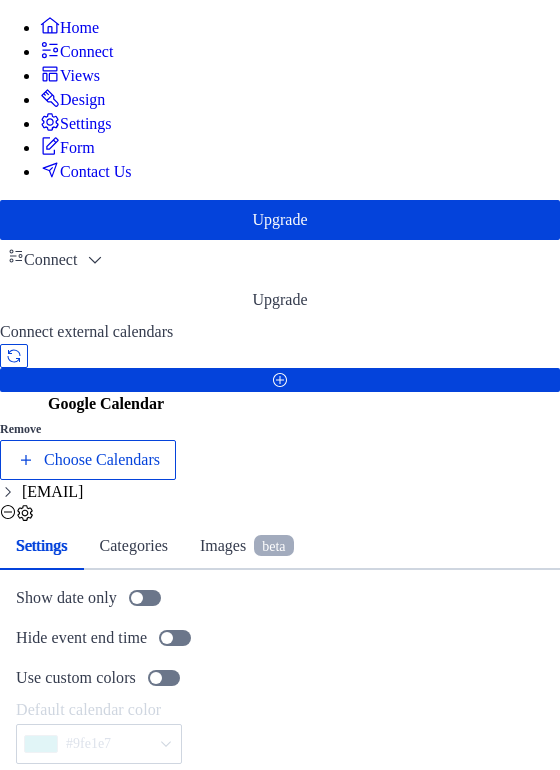 click 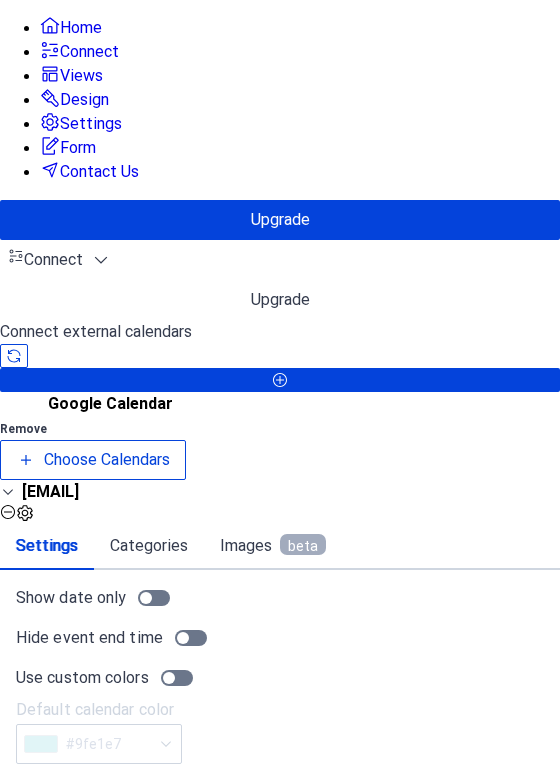 click 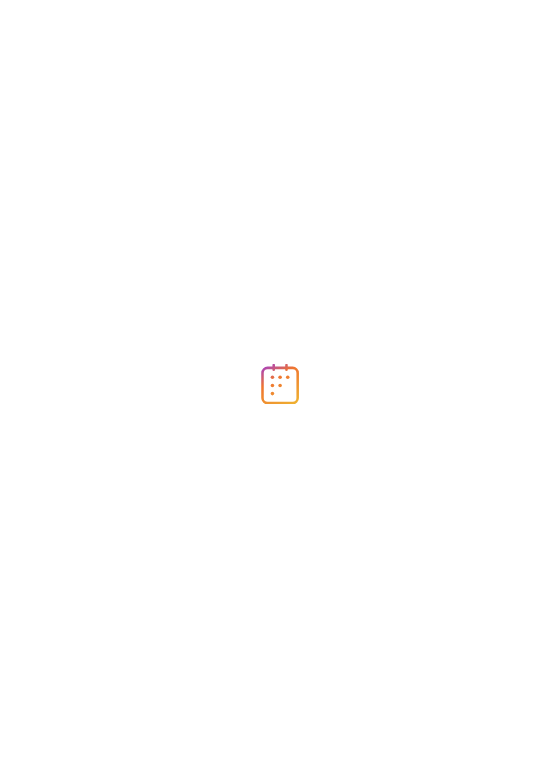 scroll, scrollTop: 0, scrollLeft: 0, axis: both 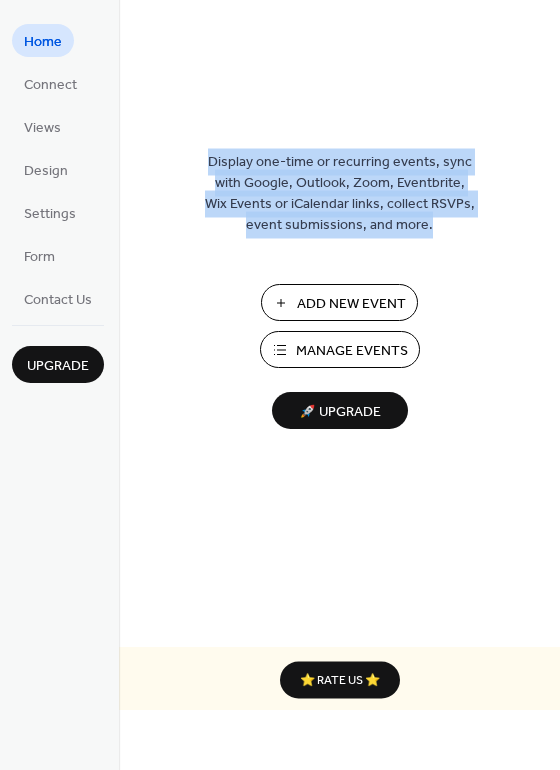 drag, startPoint x: 552, startPoint y: 140, endPoint x: 558, endPoint y: 241, distance: 101.17806 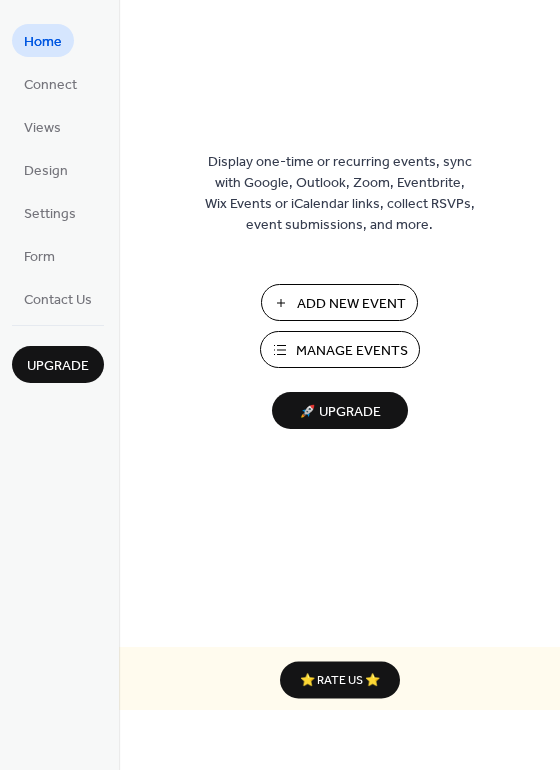 click on "Display one-time or recurring events, sync with Google, Outlook, Zoom, Eventbrite, Wix Events or iCalendar links, collect RSVPs, event submissions, and more. Add New Event Manage Events 🚀 Upgrade" at bounding box center [339, 417] 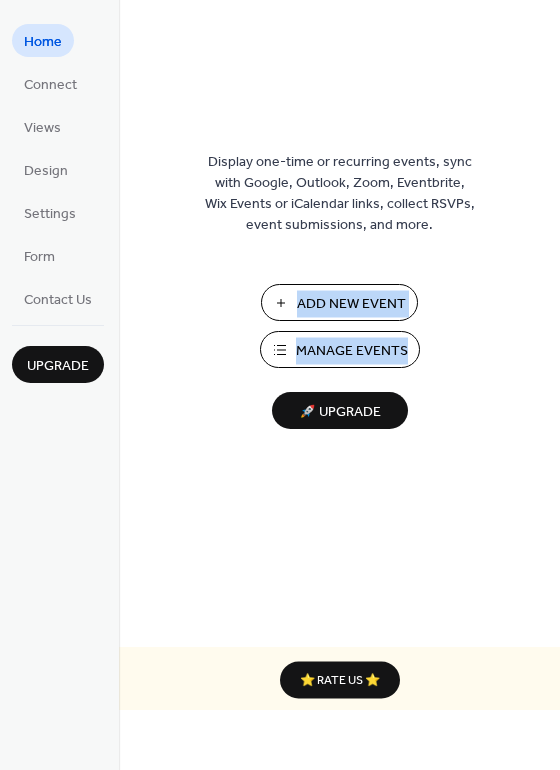 drag, startPoint x: 552, startPoint y: 252, endPoint x: 555, endPoint y: 380, distance: 128.03516 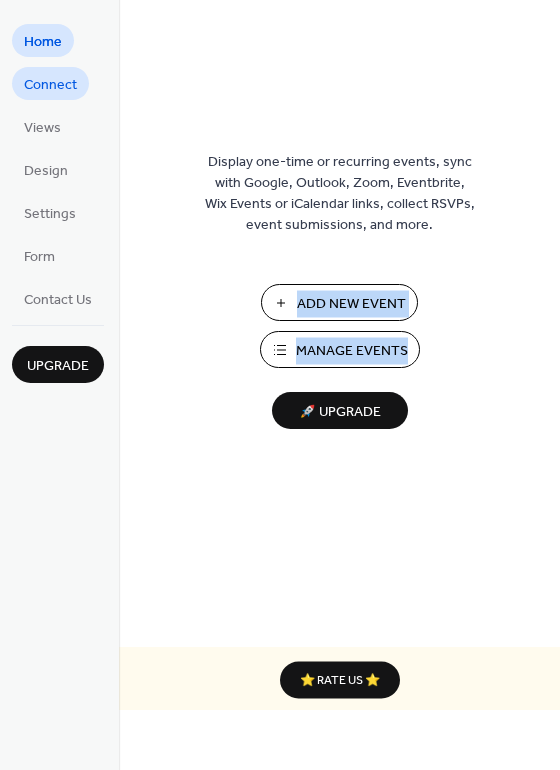 click on "Connect" at bounding box center [50, 85] 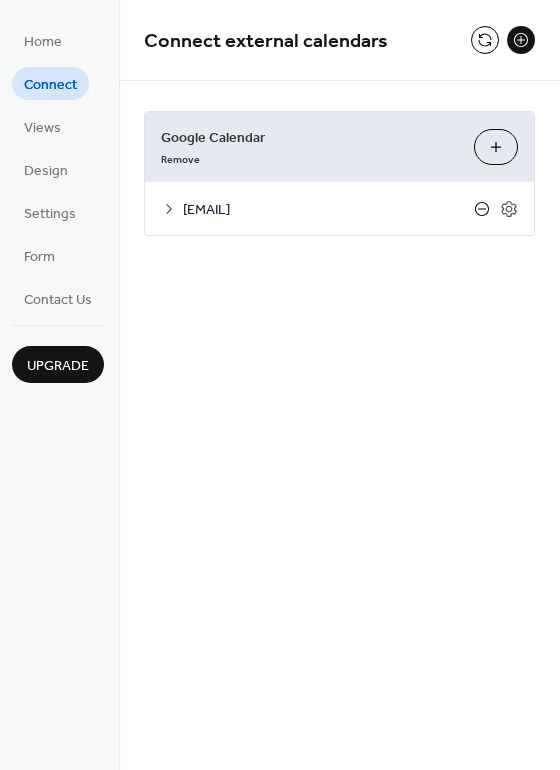 click 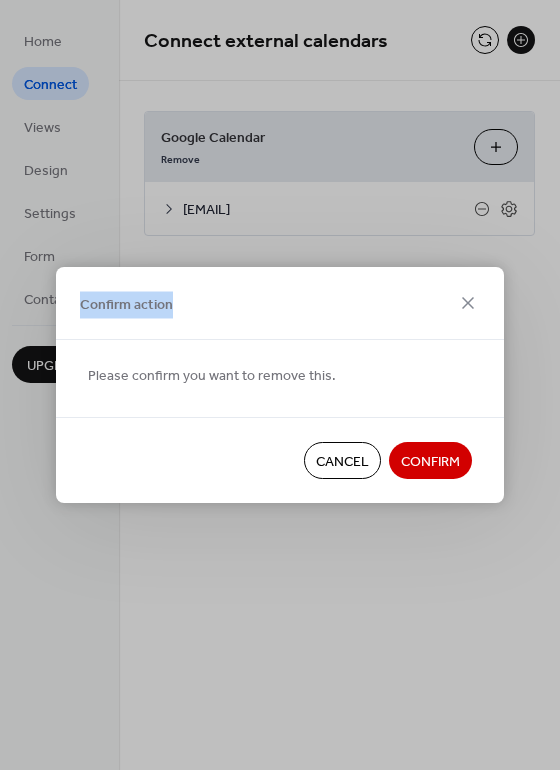 drag, startPoint x: 371, startPoint y: 295, endPoint x: 398, endPoint y: 187, distance: 111.32385 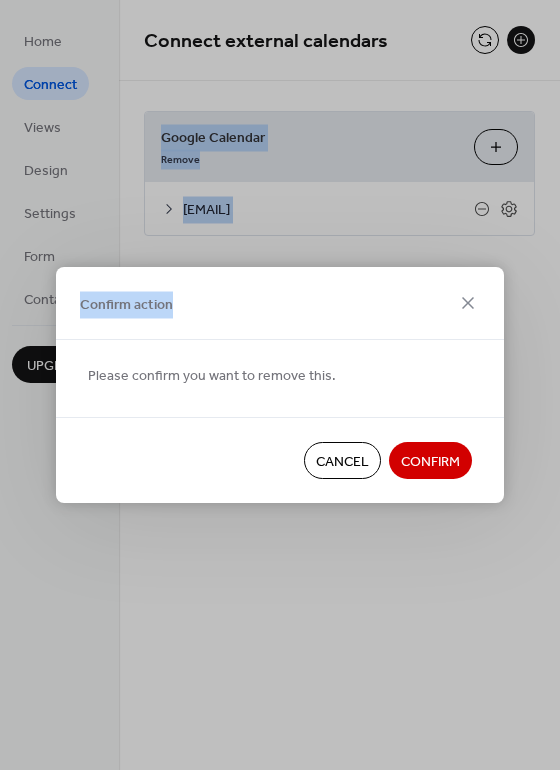 drag, startPoint x: 420, startPoint y: 300, endPoint x: 726, endPoint y: 35, distance: 404.7975 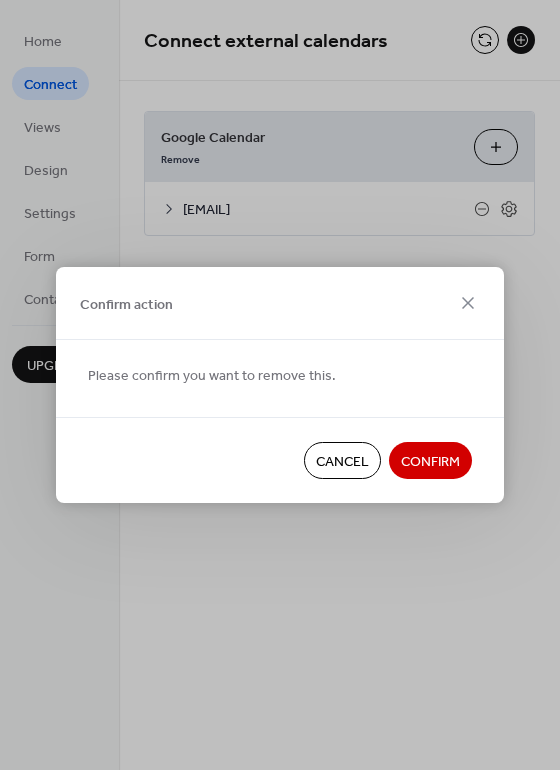 click at bounding box center [280, 389] 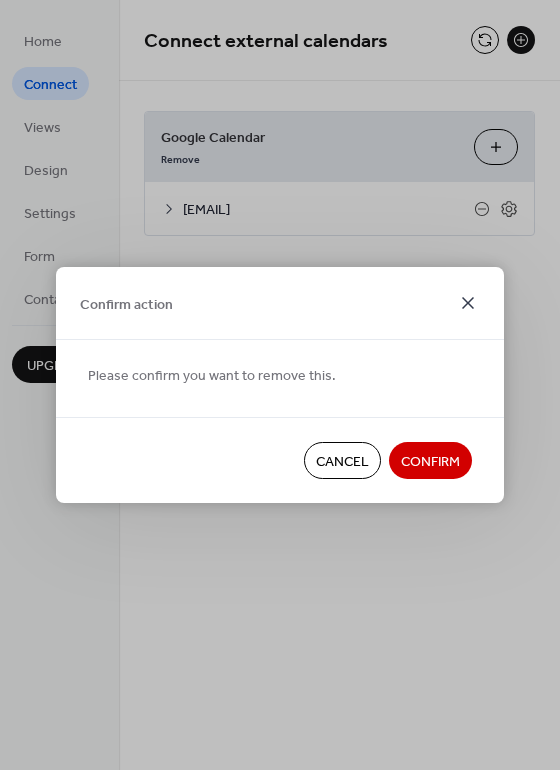 click 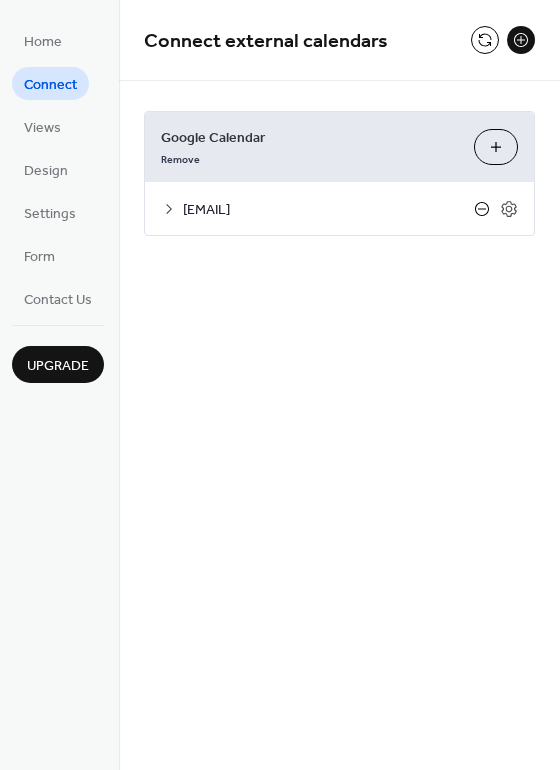 click 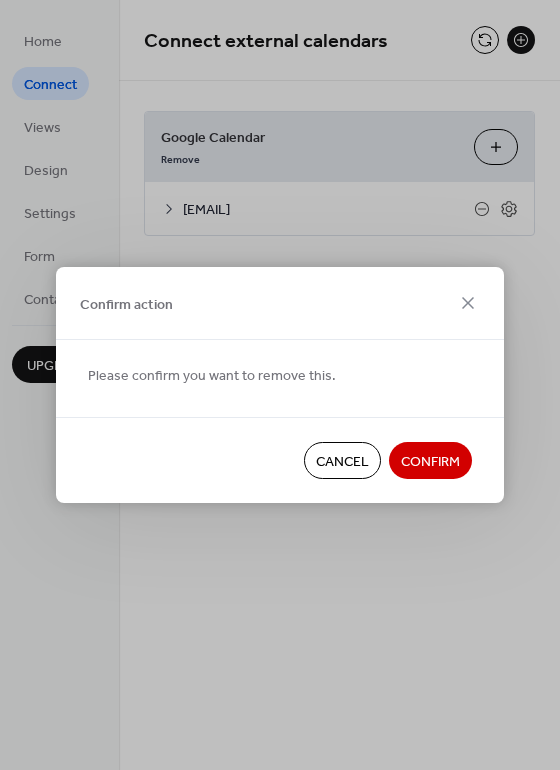 click on "Confirm" at bounding box center (430, 462) 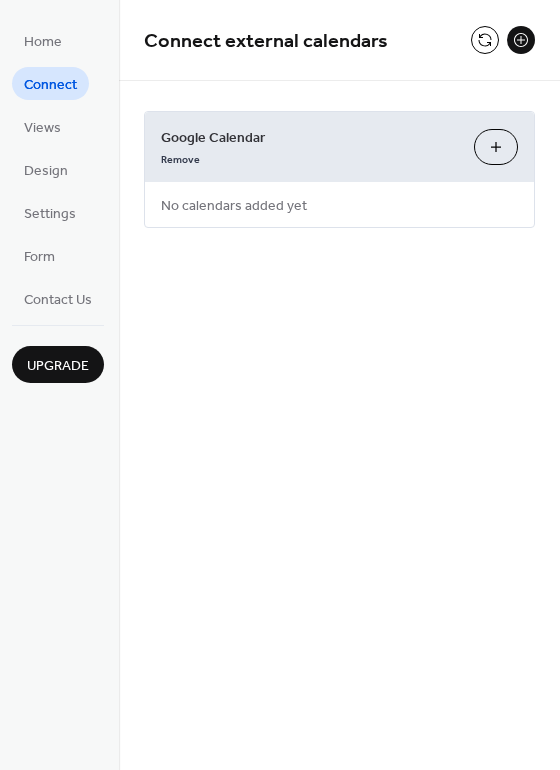 click on "Choose Calendars" at bounding box center [496, 147] 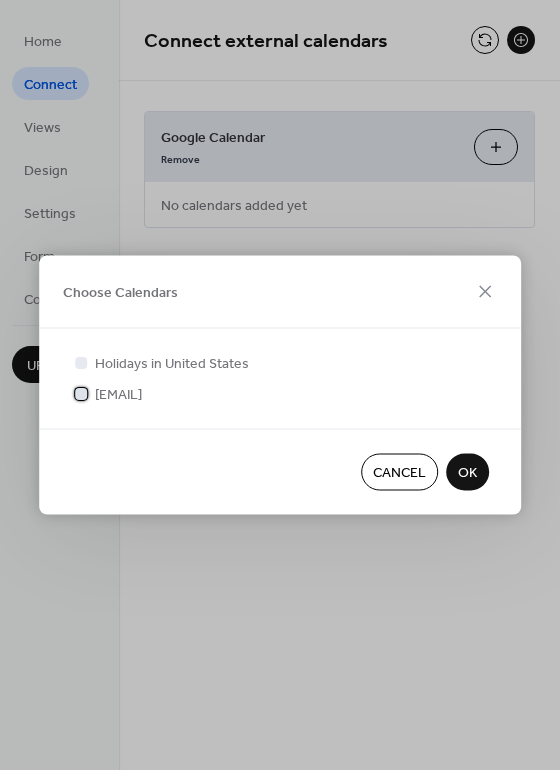 click at bounding box center (81, 393) 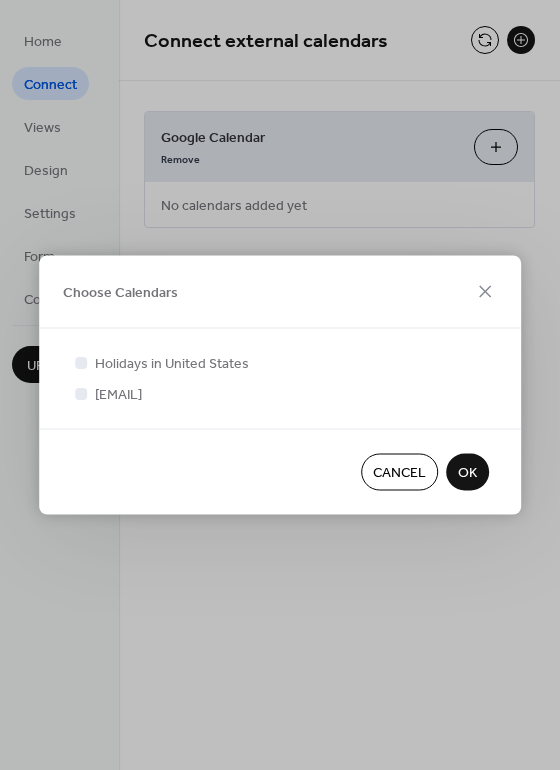 click on "OK" at bounding box center [467, 473] 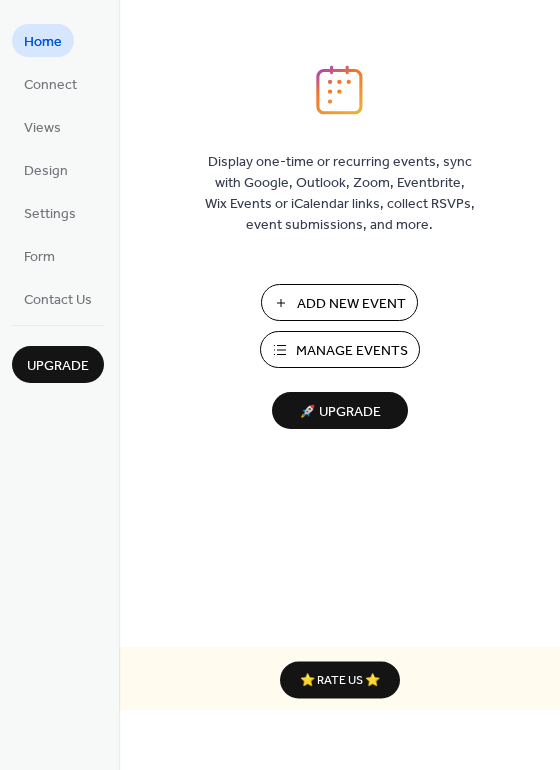 scroll, scrollTop: 0, scrollLeft: 0, axis: both 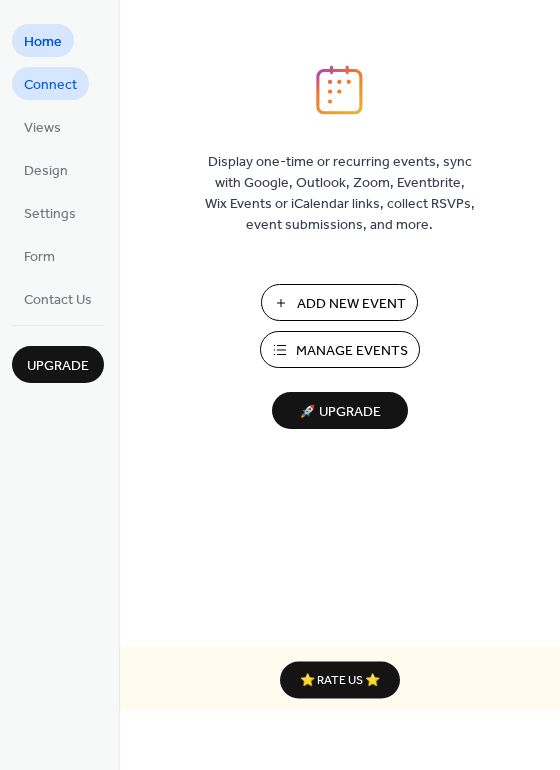 click on "Connect" at bounding box center (50, 85) 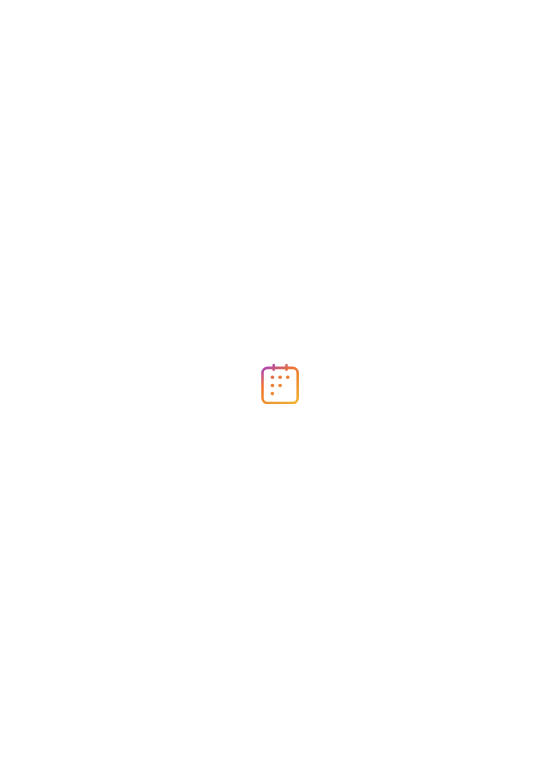 scroll, scrollTop: 0, scrollLeft: 0, axis: both 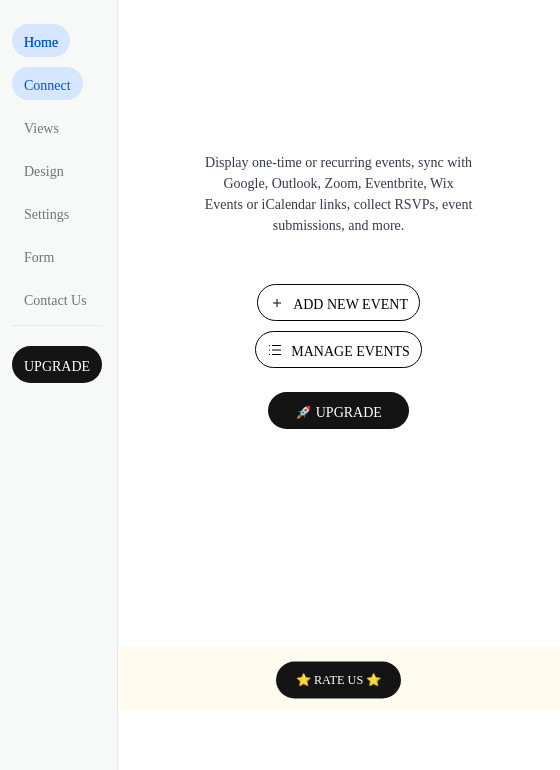 click on "Connect" at bounding box center [47, 85] 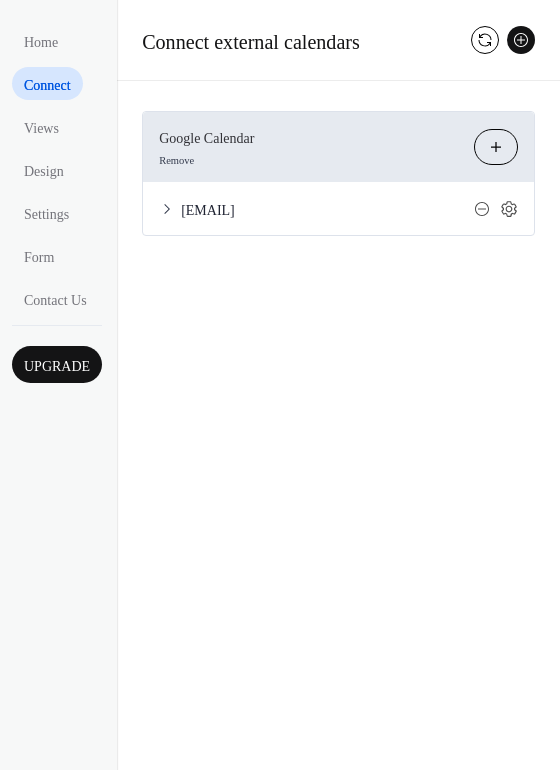 click on "Choose Calendars" at bounding box center (496, 147) 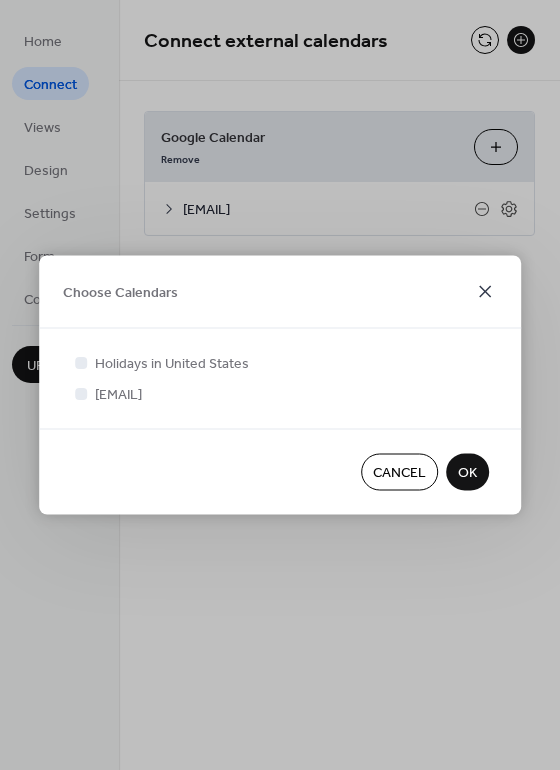 click 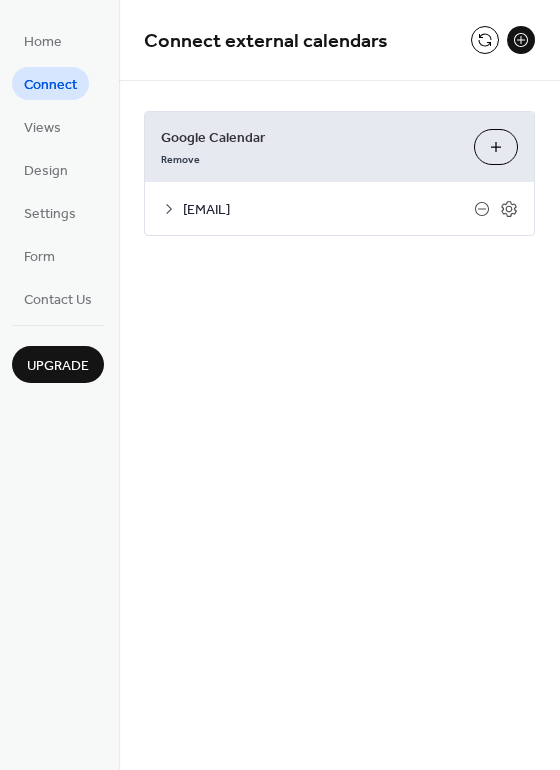 click at bounding box center (521, 40) 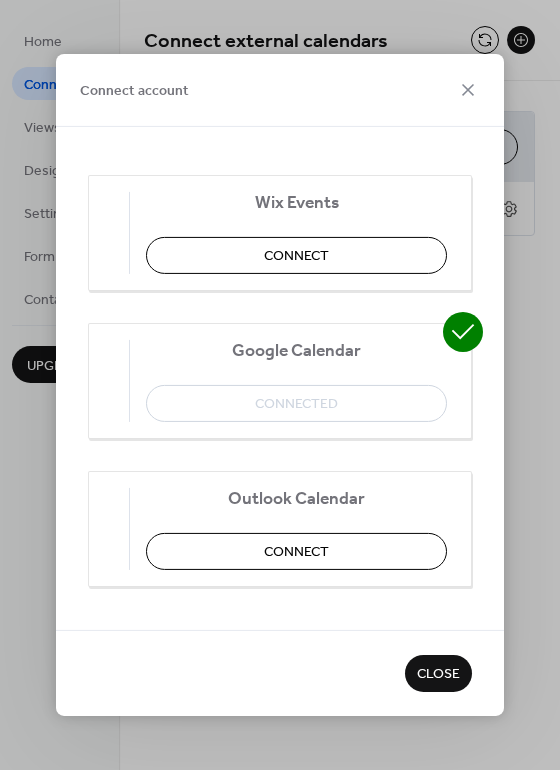 click on "Google Calendar Connected" at bounding box center [280, 381] 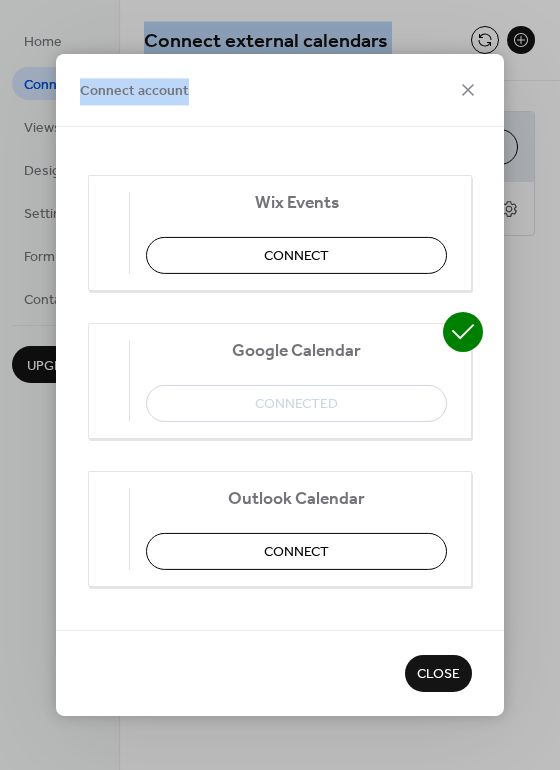 drag, startPoint x: 362, startPoint y: 85, endPoint x: 393, endPoint y: -25, distance: 114.28473 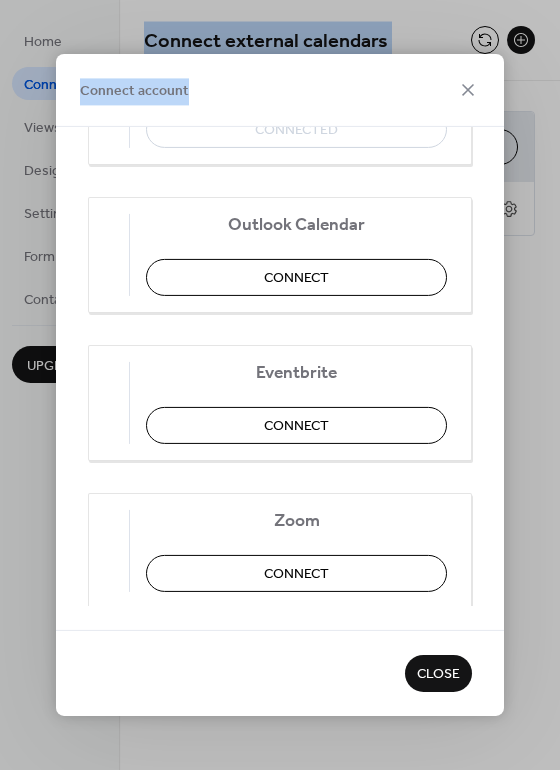 scroll, scrollTop: 321, scrollLeft: 0, axis: vertical 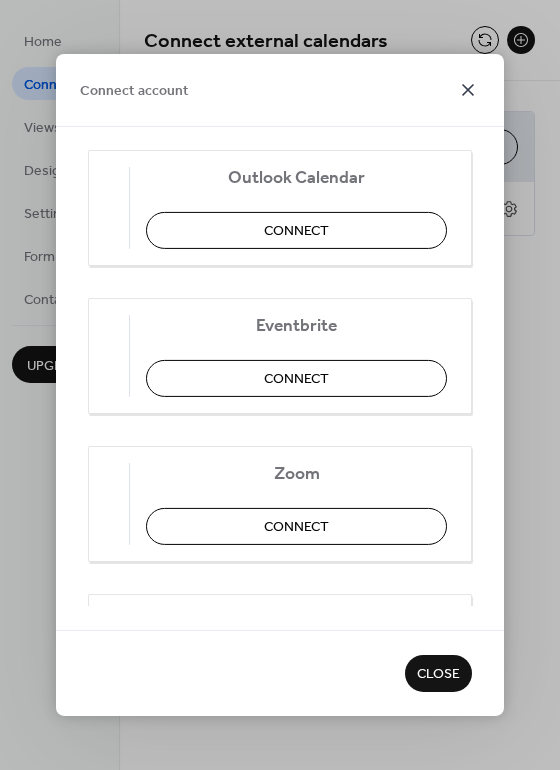 click 